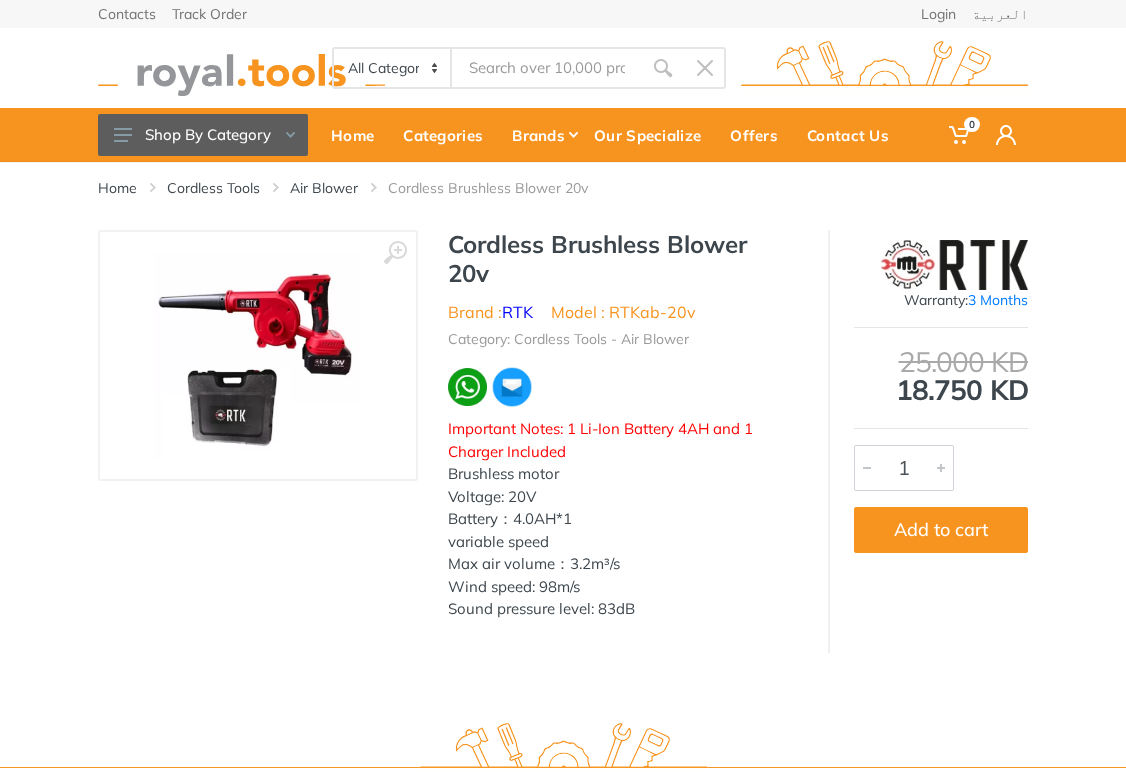 scroll, scrollTop: 0, scrollLeft: 0, axis: both 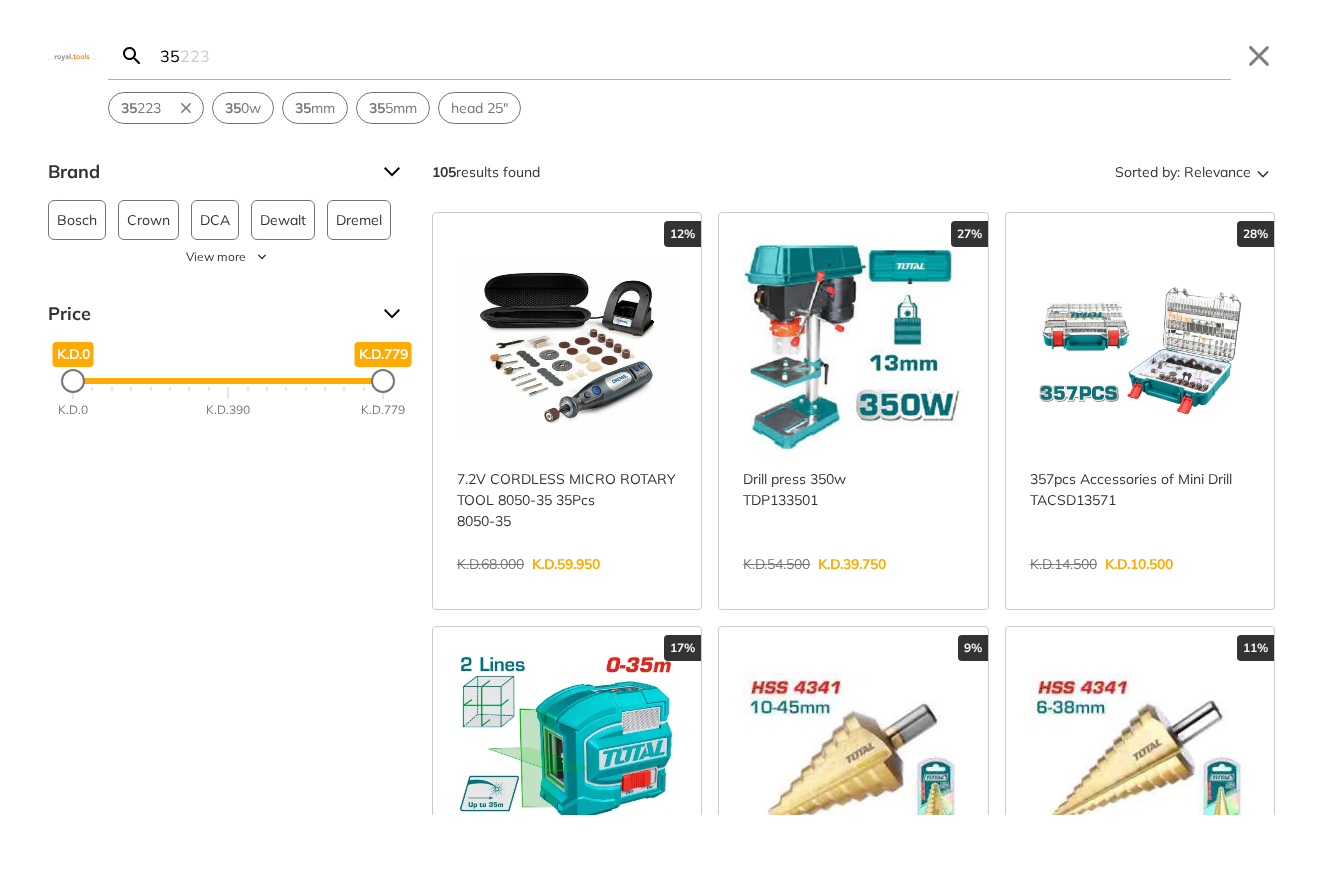 type on "3" 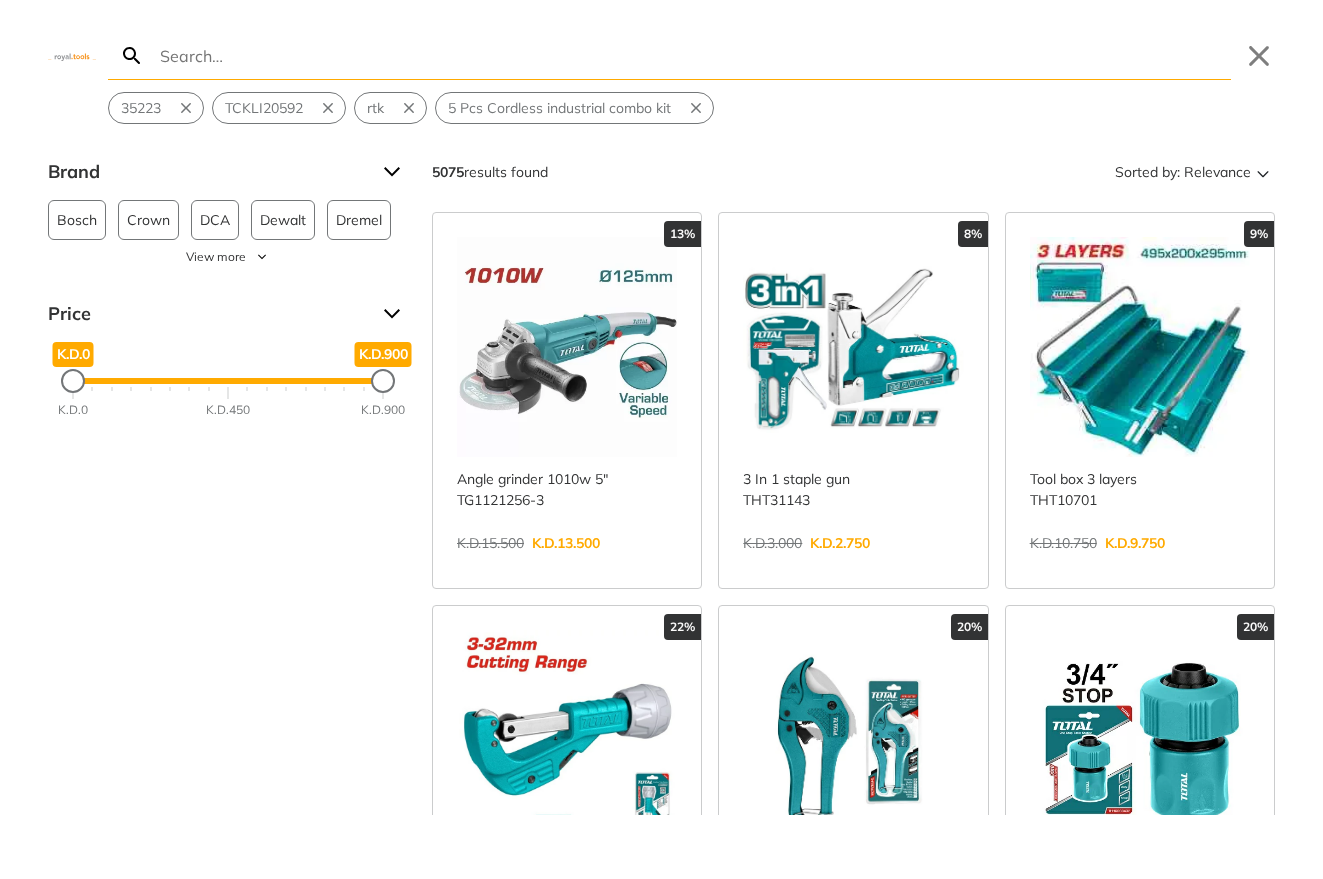 type 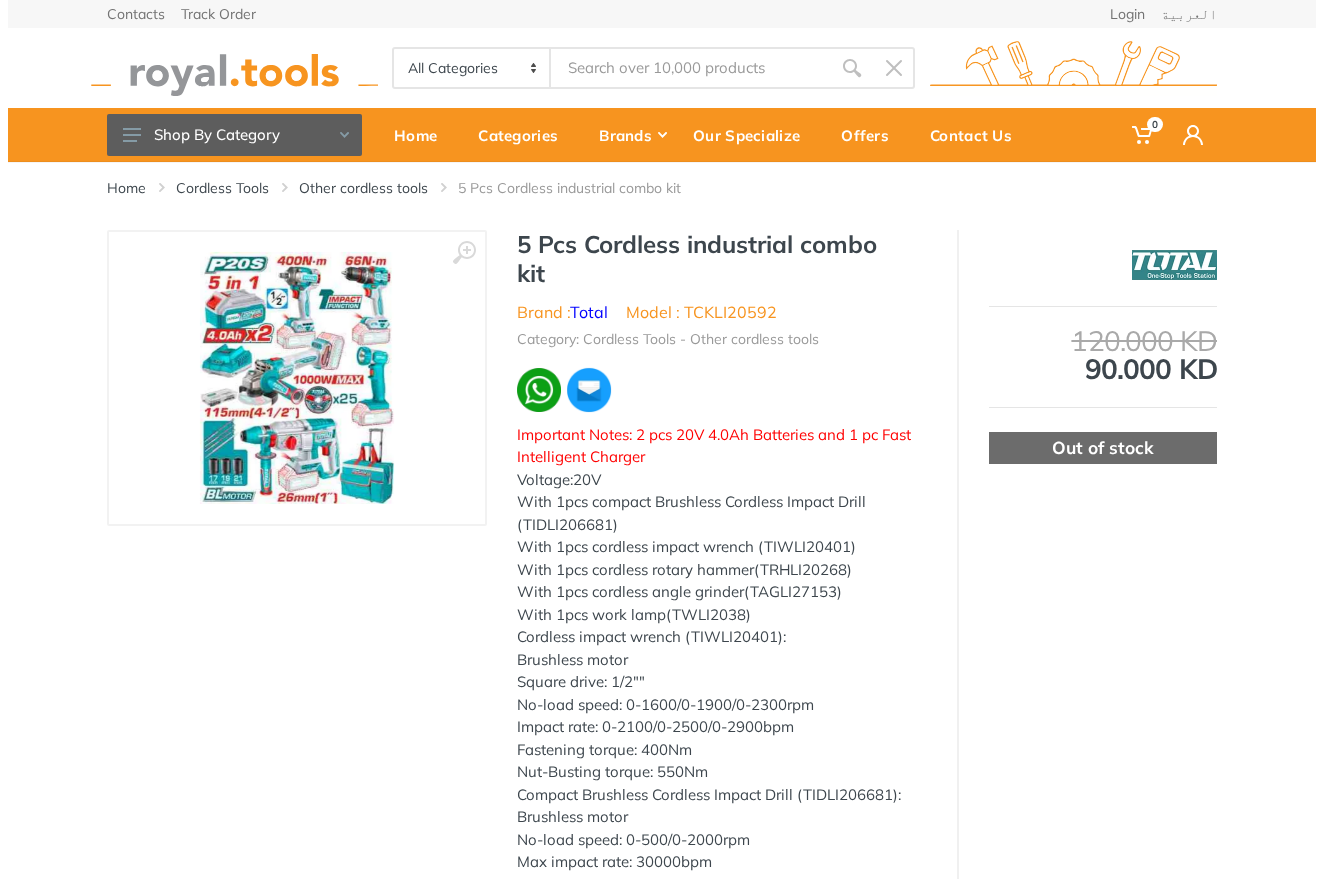 scroll, scrollTop: 0, scrollLeft: 0, axis: both 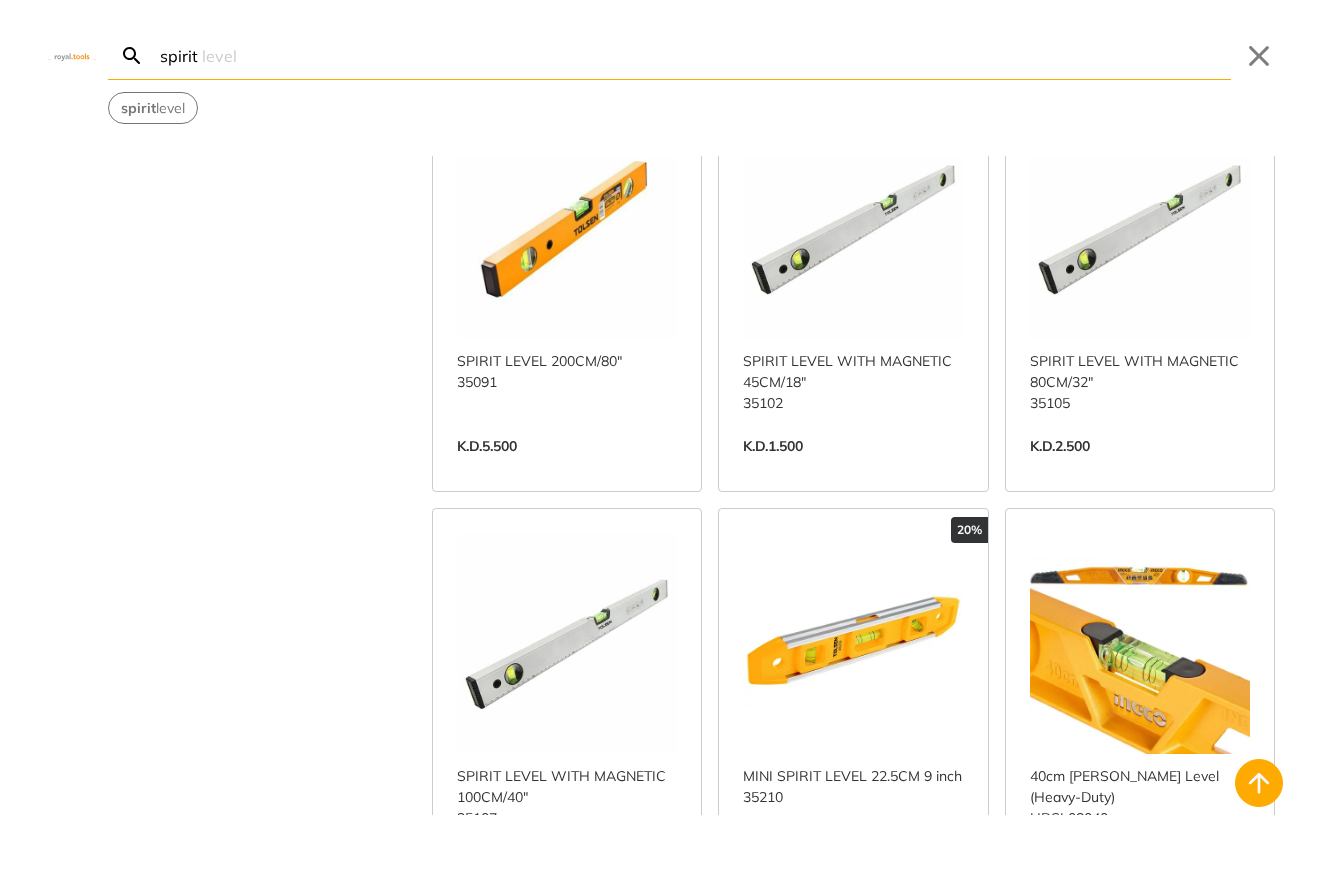 click on "spirit" at bounding box center (693, 55) 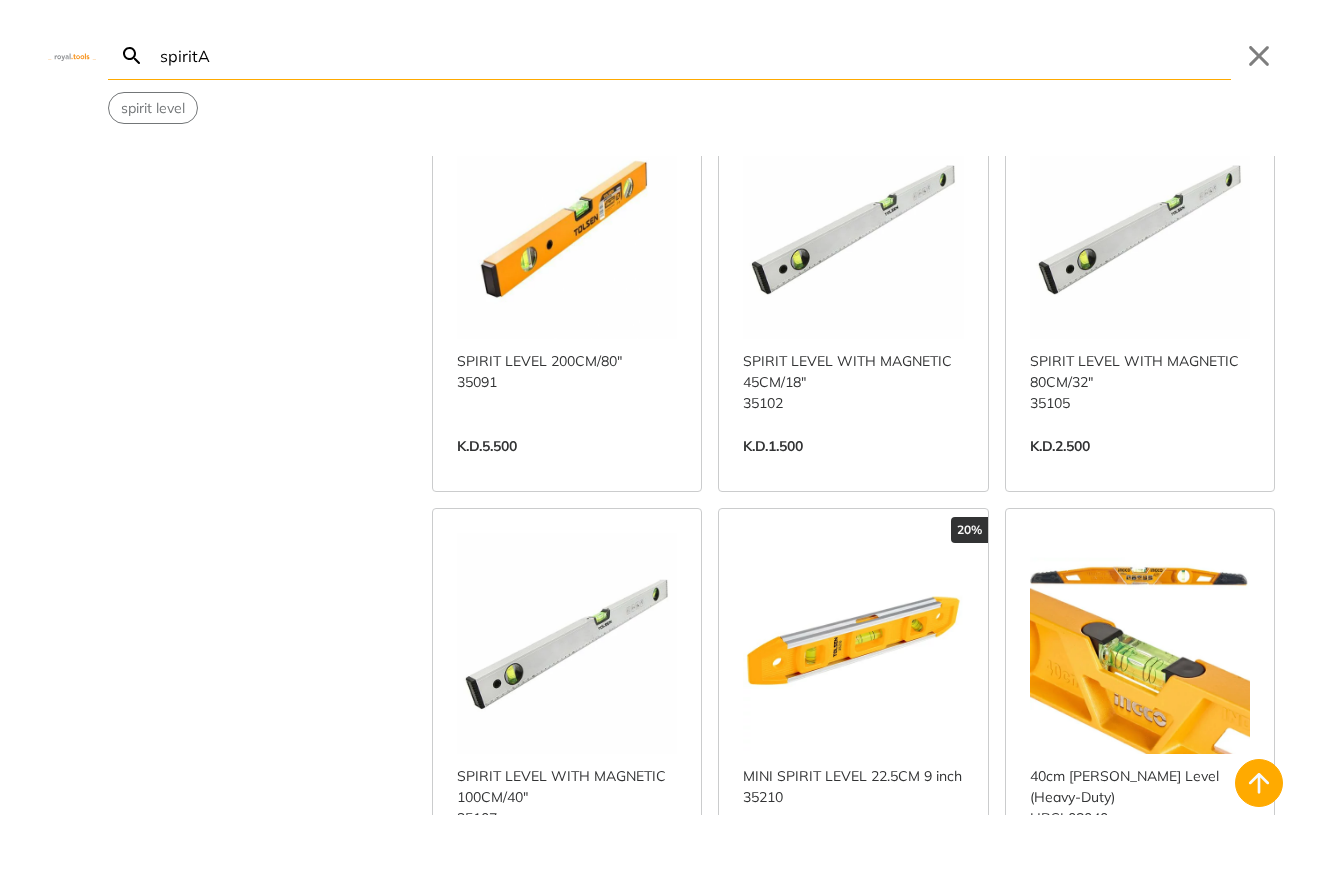 scroll, scrollTop: 0, scrollLeft: 0, axis: both 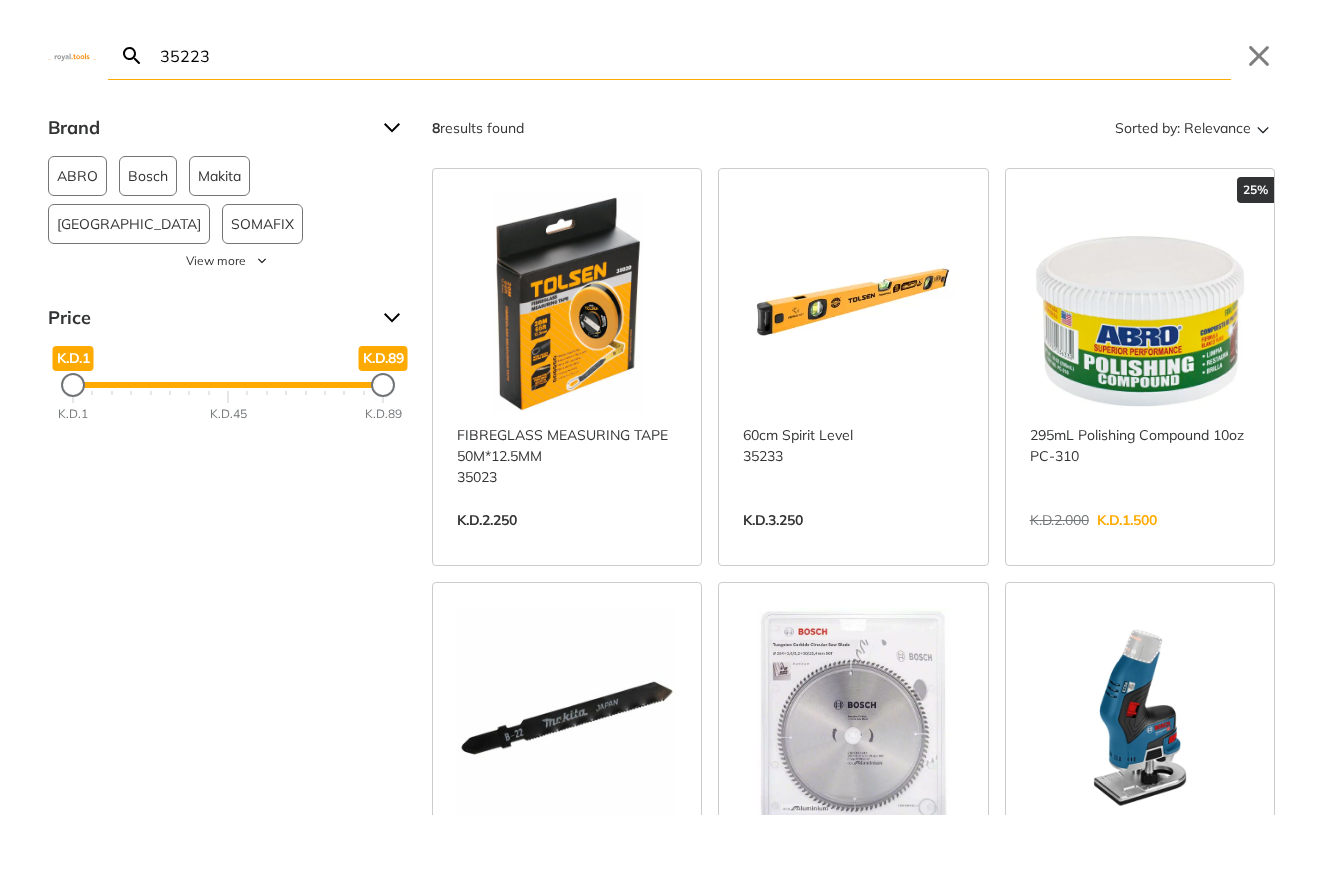 type on "35223" 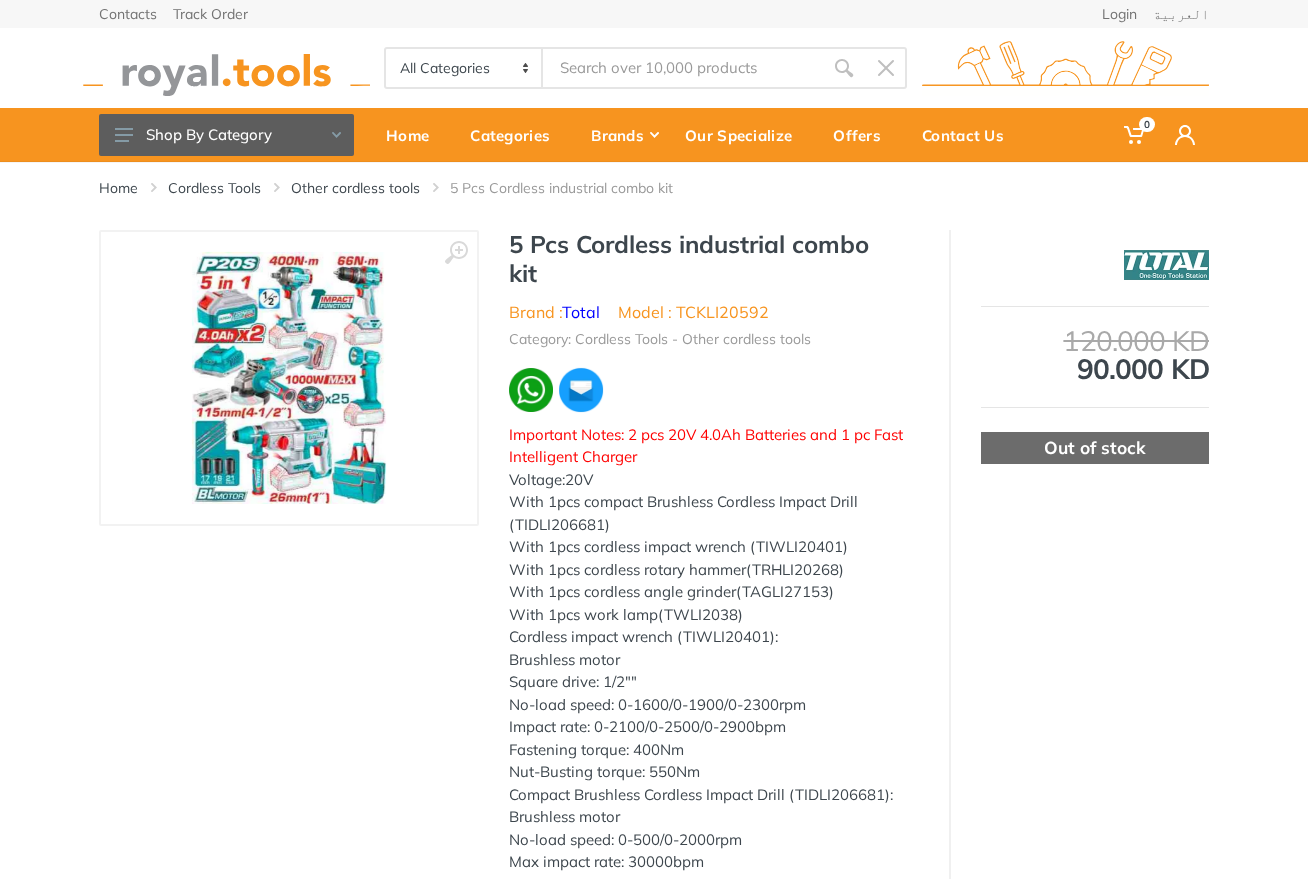 click at bounding box center [683, 68] 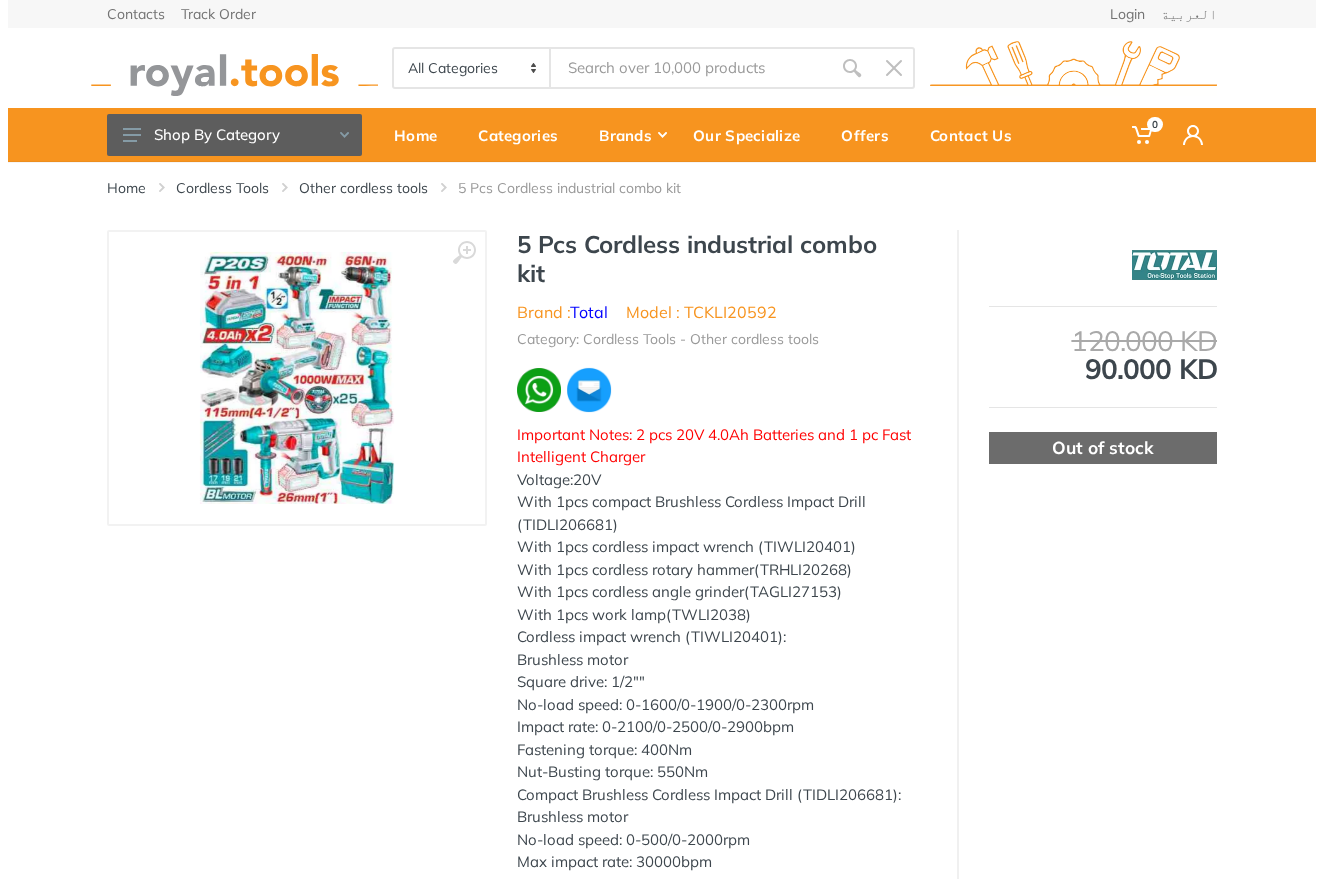scroll, scrollTop: 0, scrollLeft: 0, axis: both 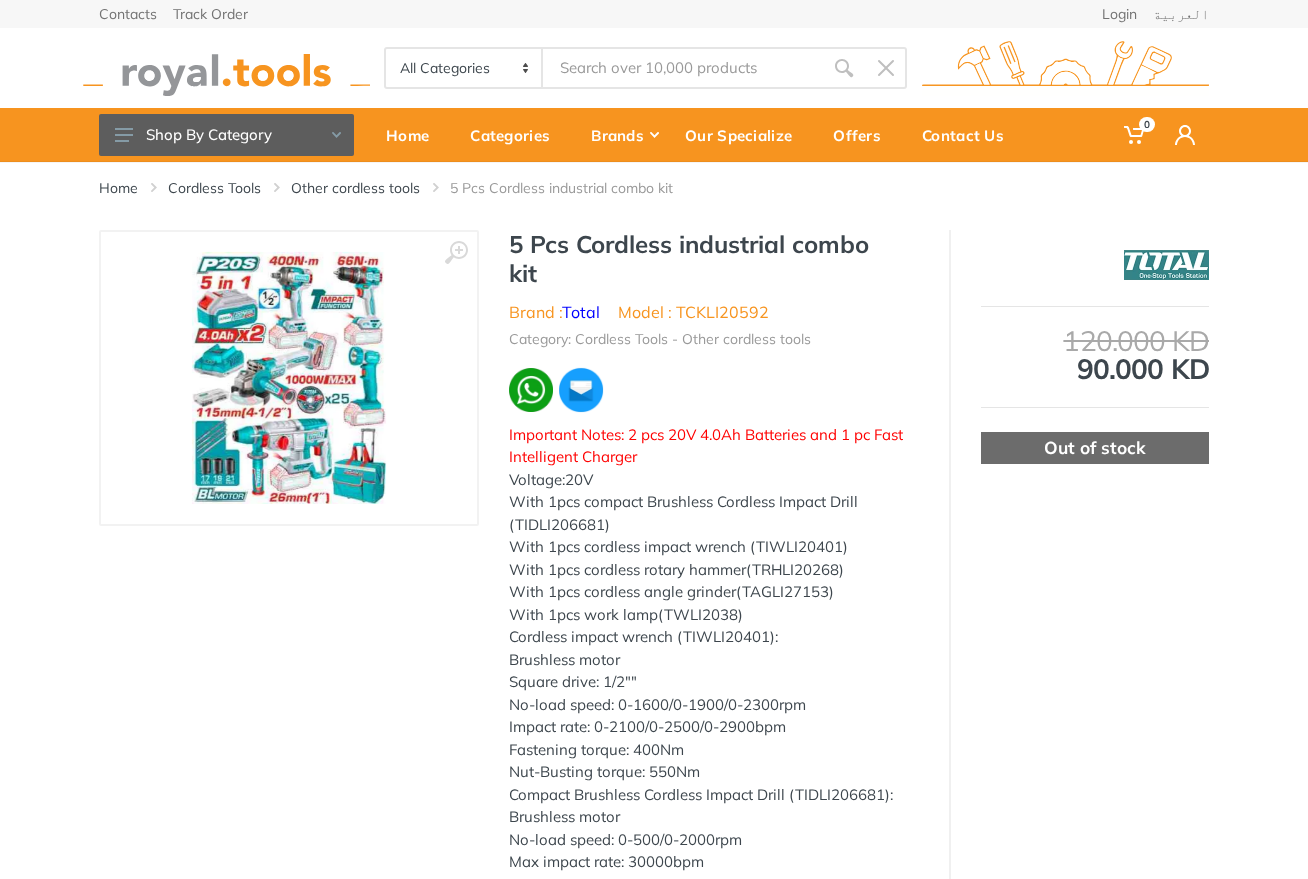 paste on "35223" 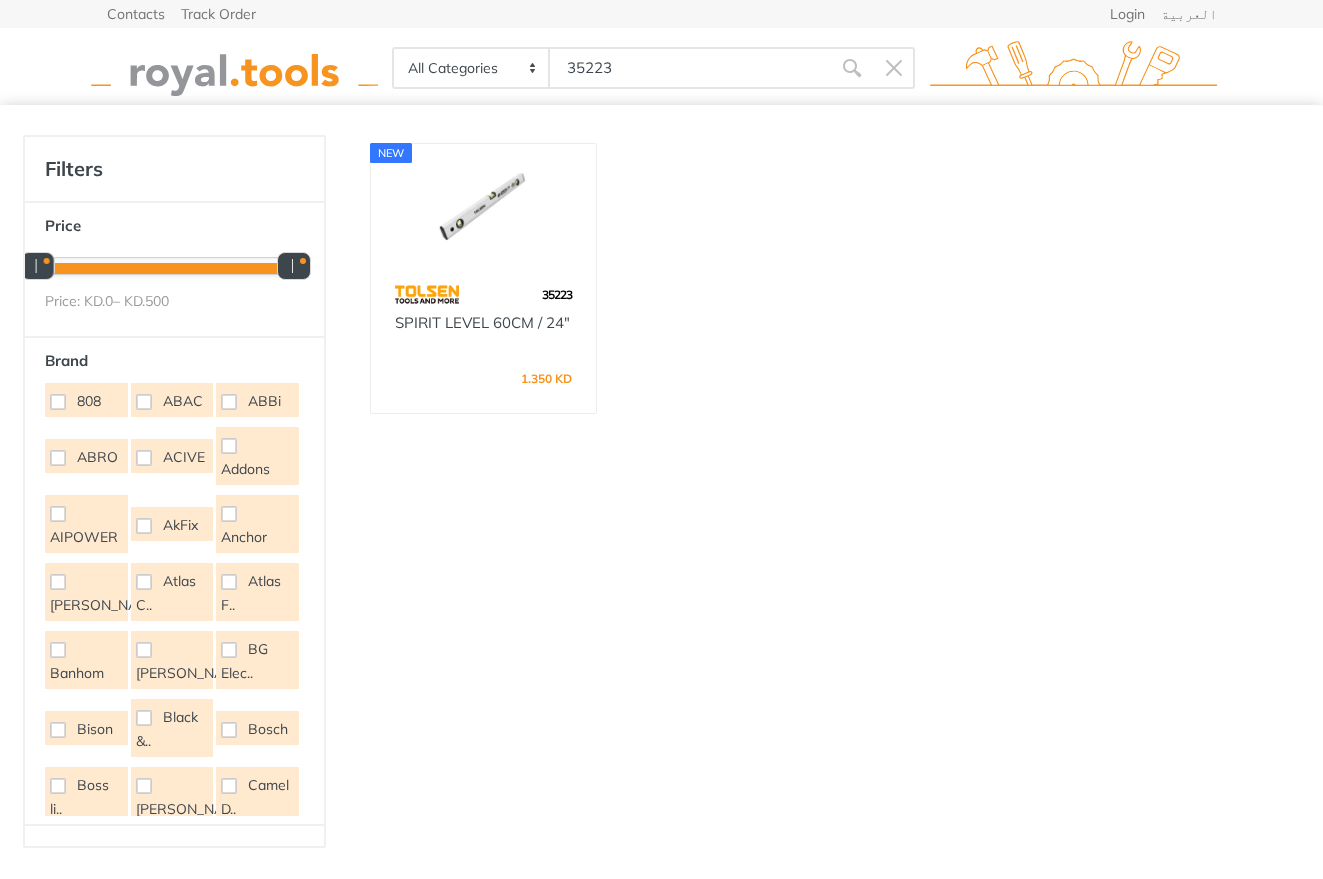 type on "35223" 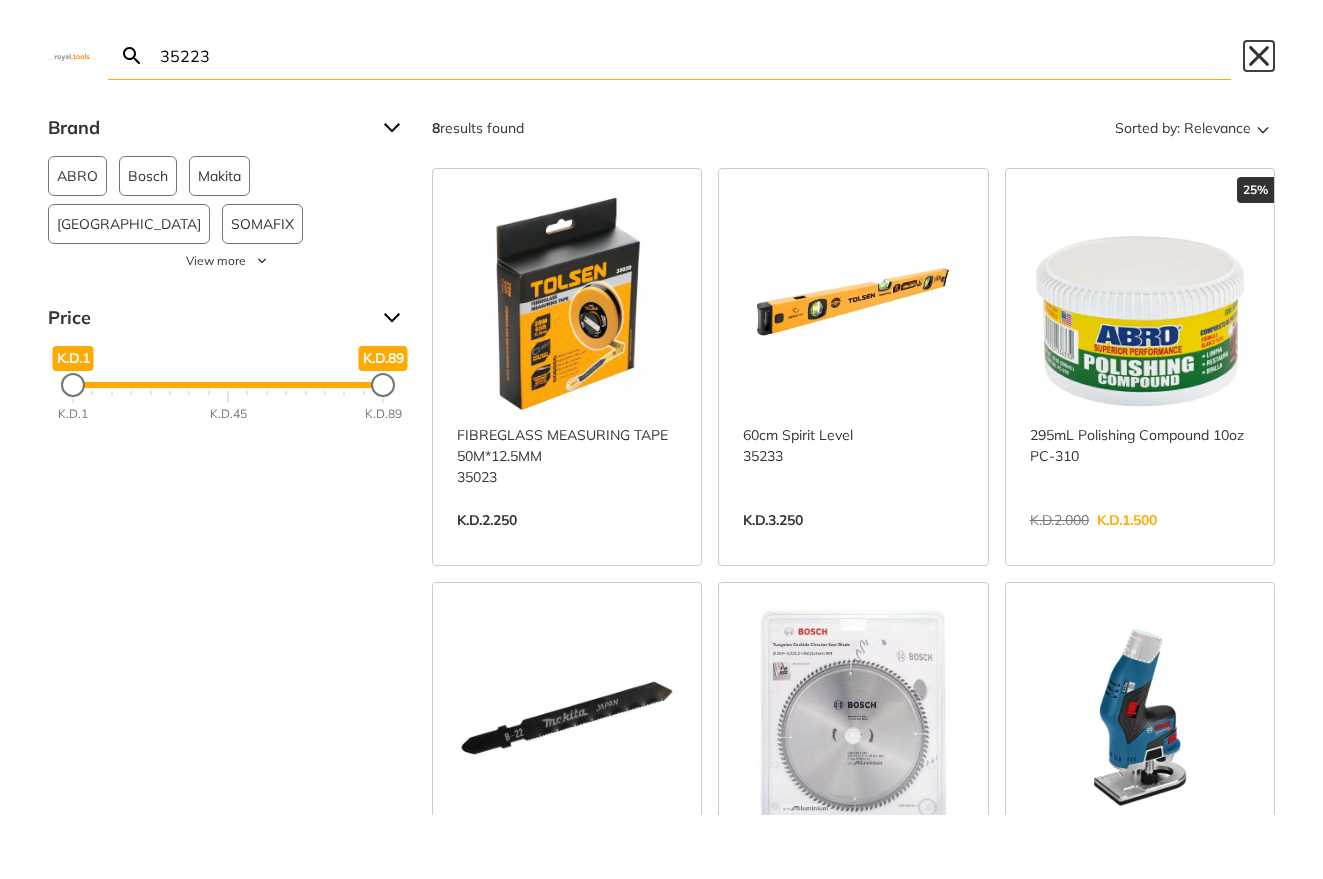 click on "Close" at bounding box center (1259, 56) 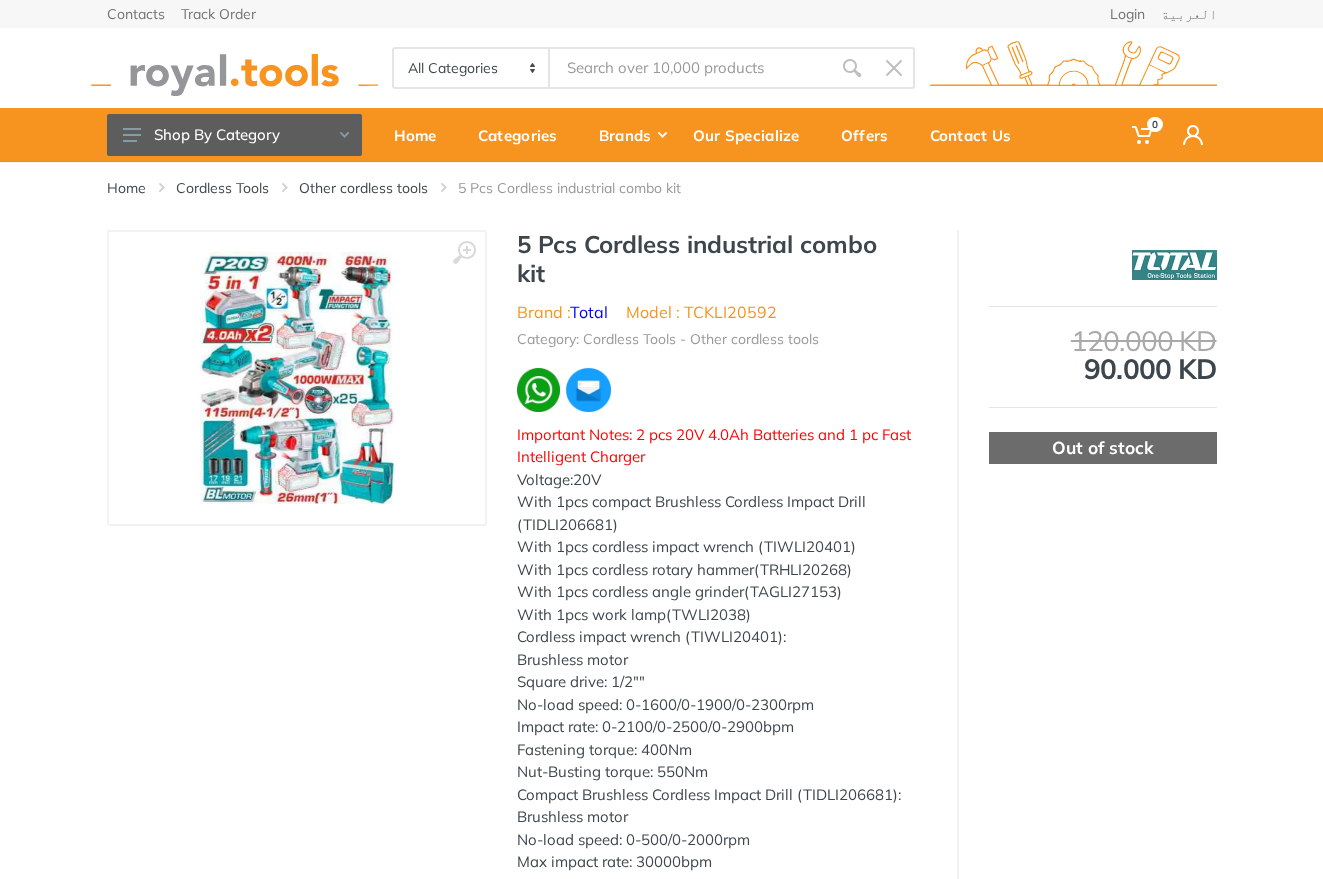 click at bounding box center [690, 68] 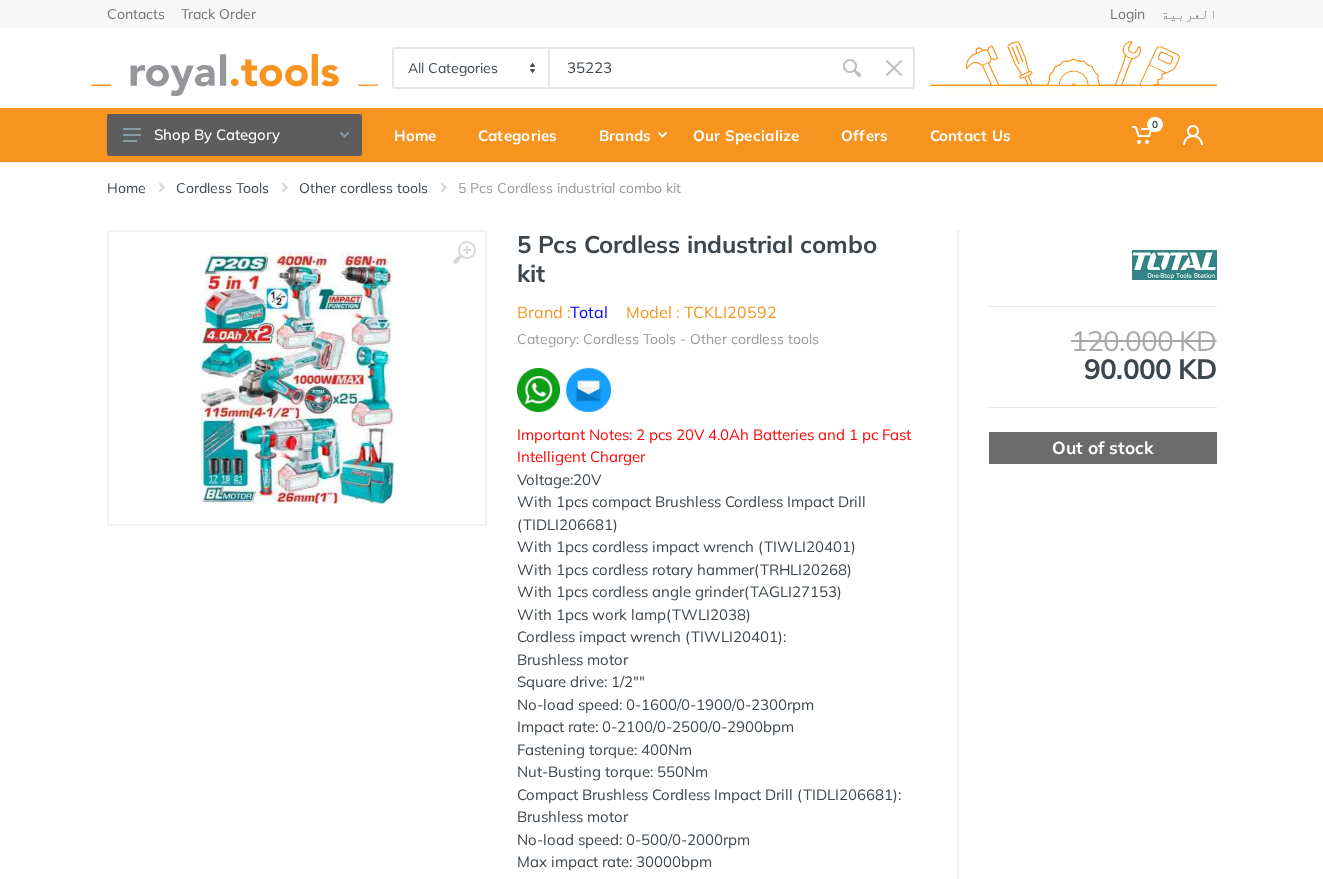 type on "35223" 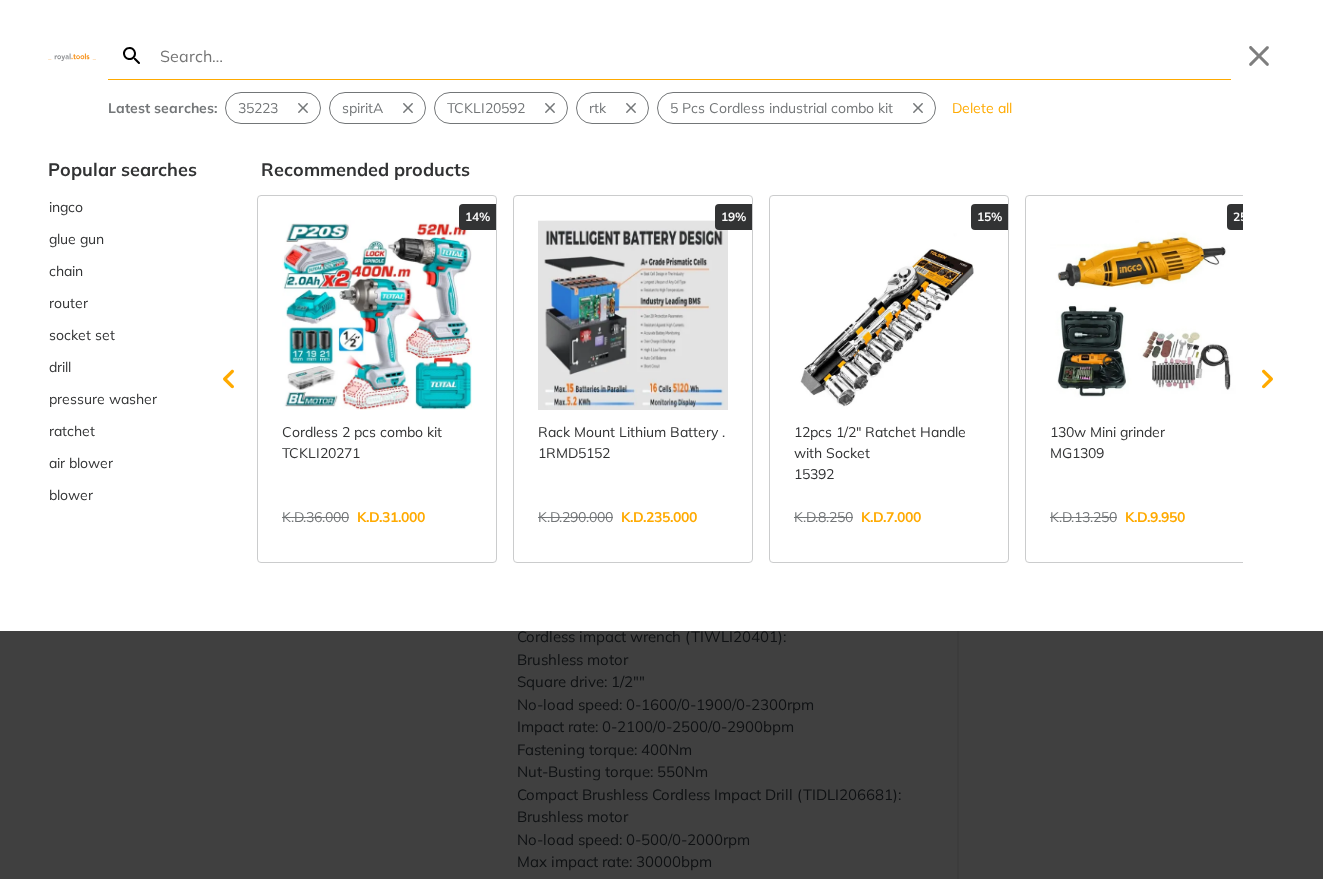click at bounding box center (661, 439) 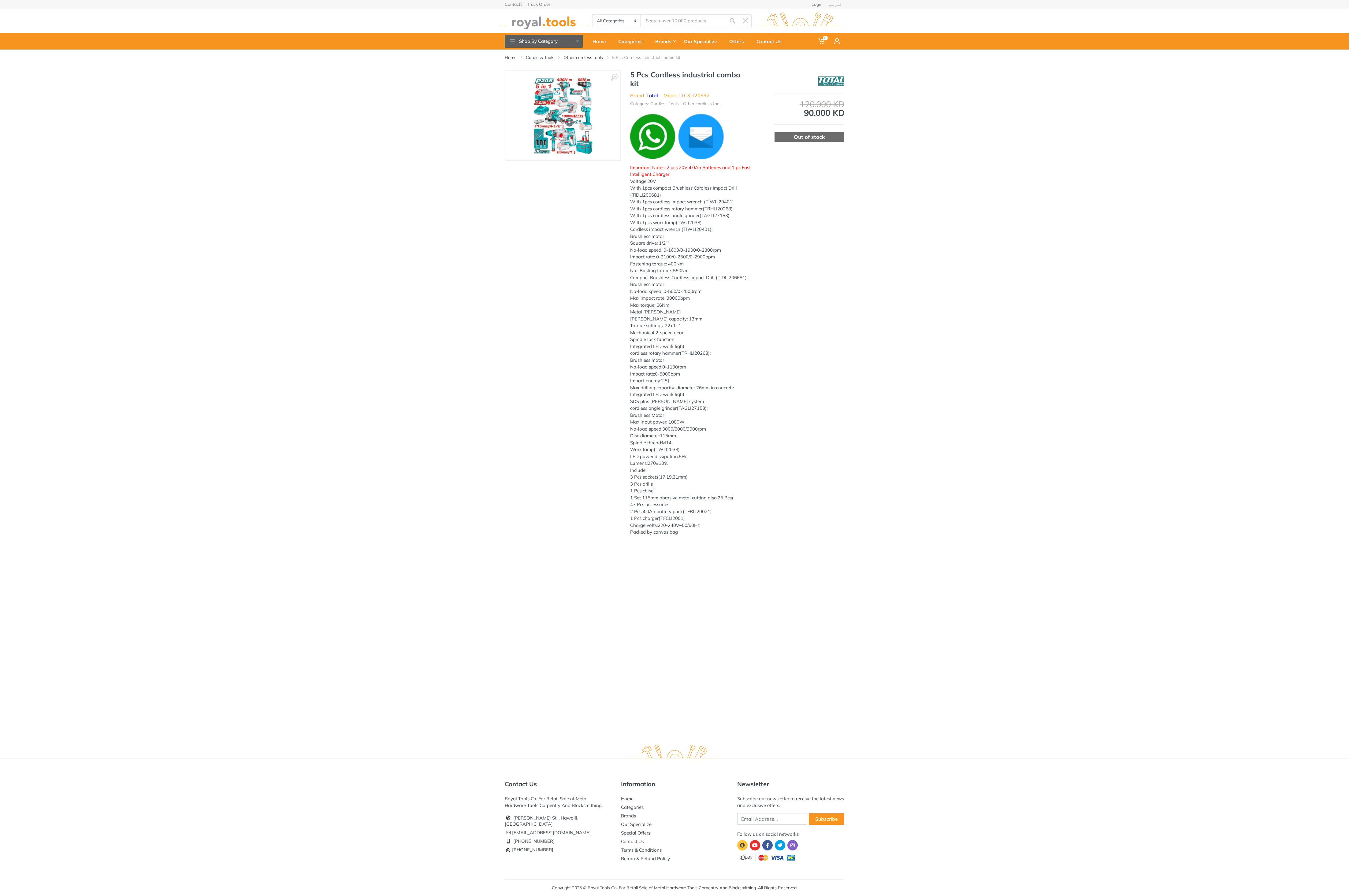 click on "All Categories
Power tools
Cordless Tools
Hand Tools
Power Tools Accessories
Sanitary ware 0" at bounding box center [674, 21] 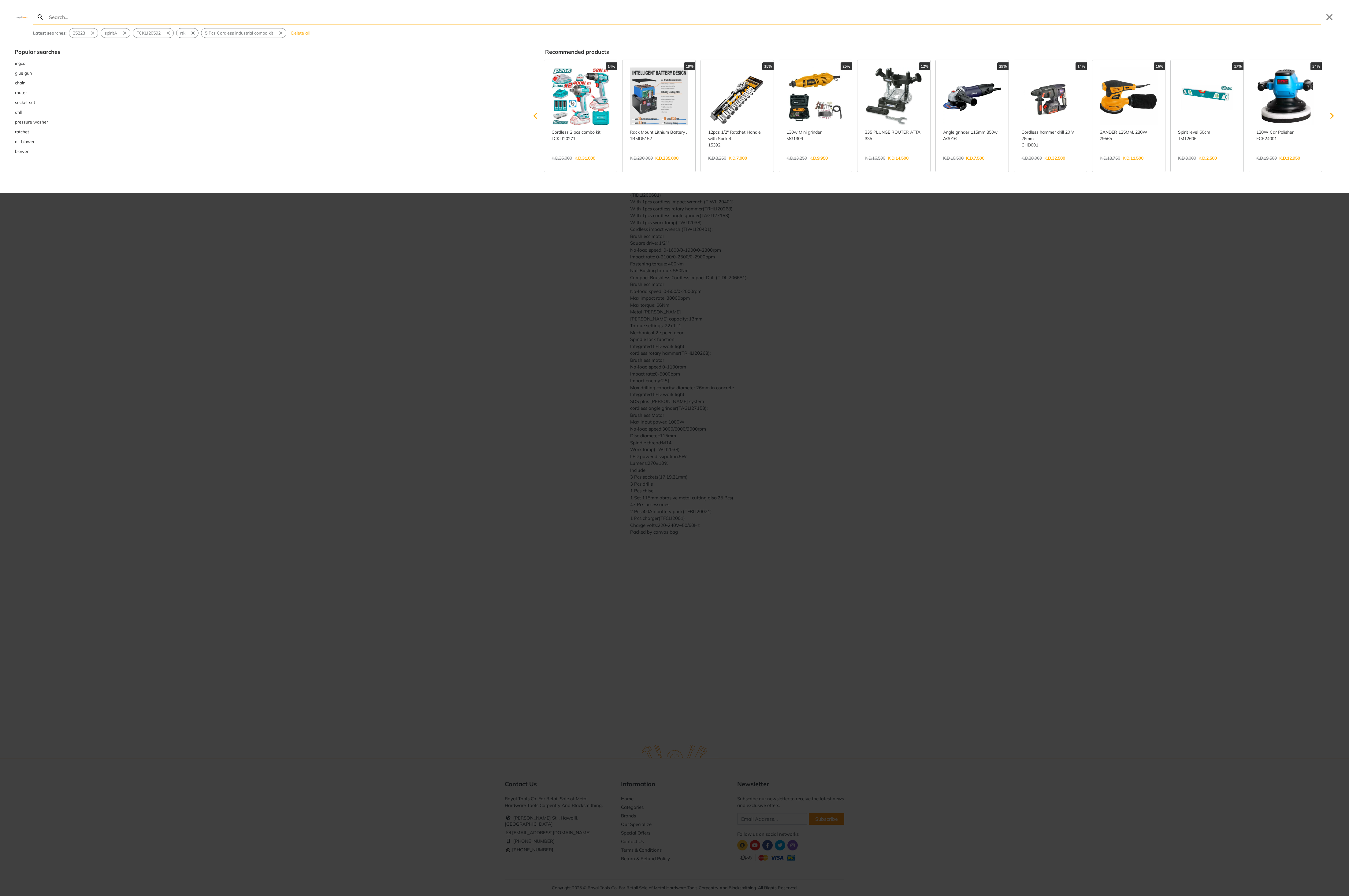 type on "35223" 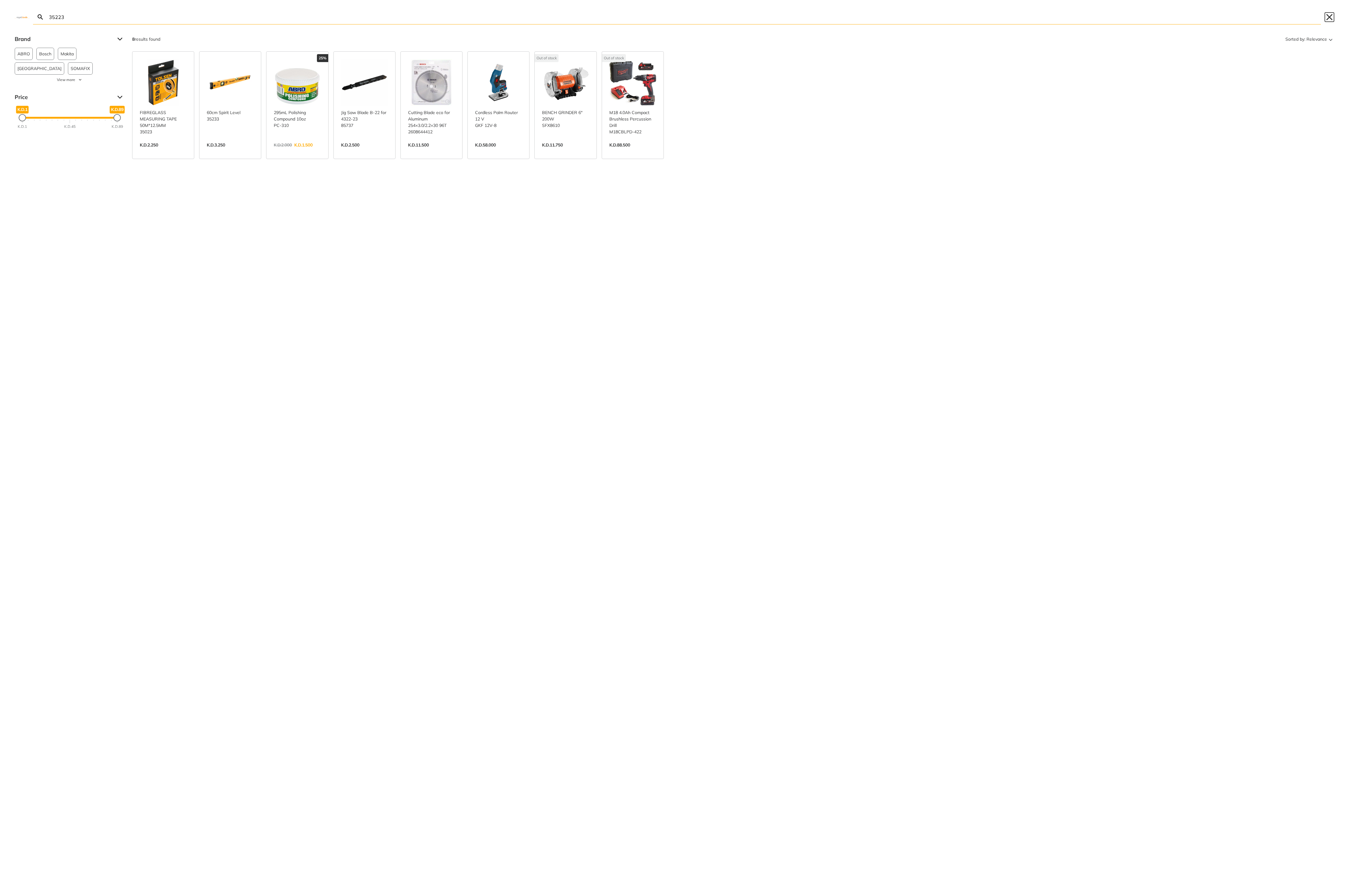 click on "Close" at bounding box center (1329, 17) 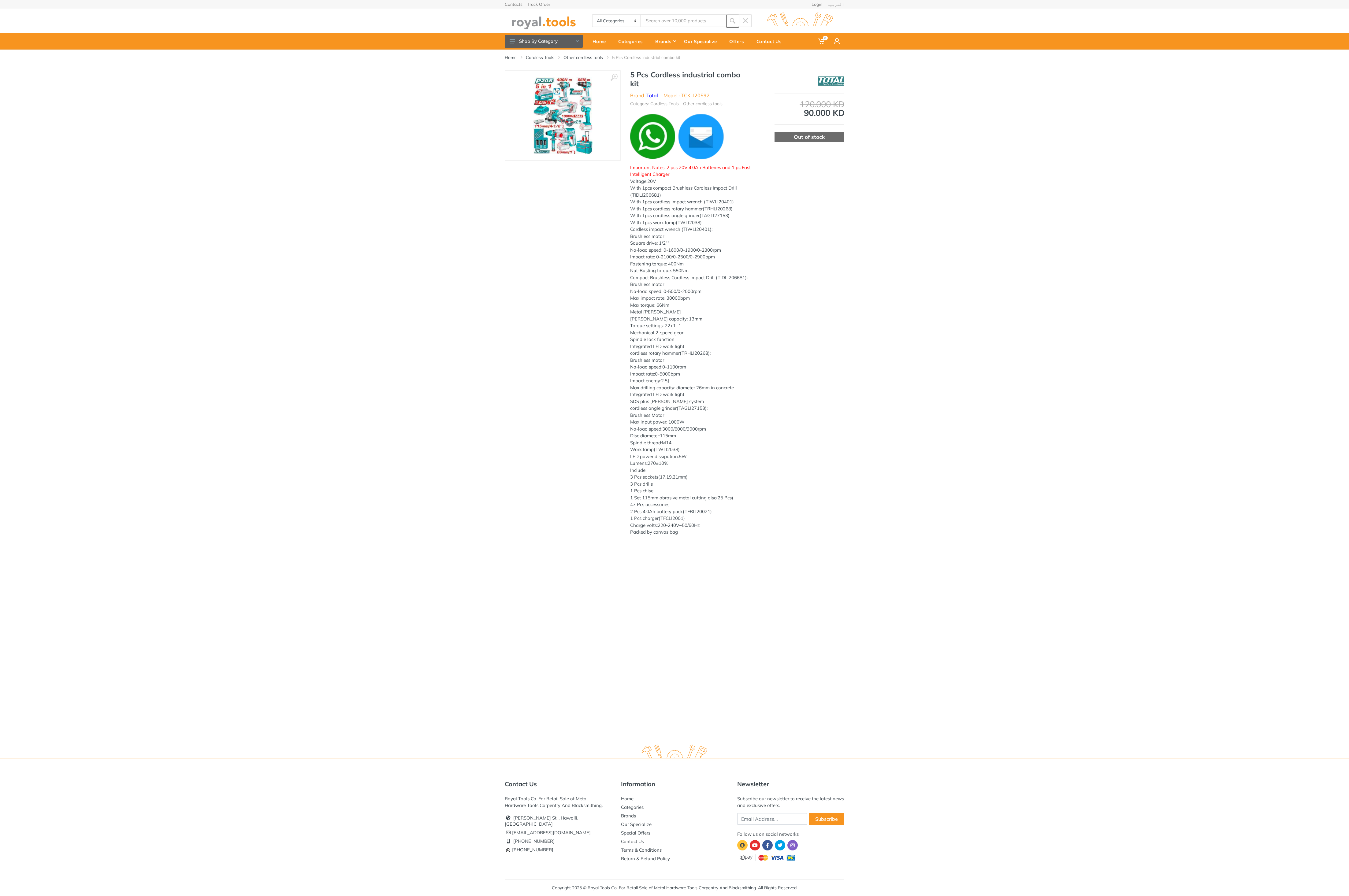 click 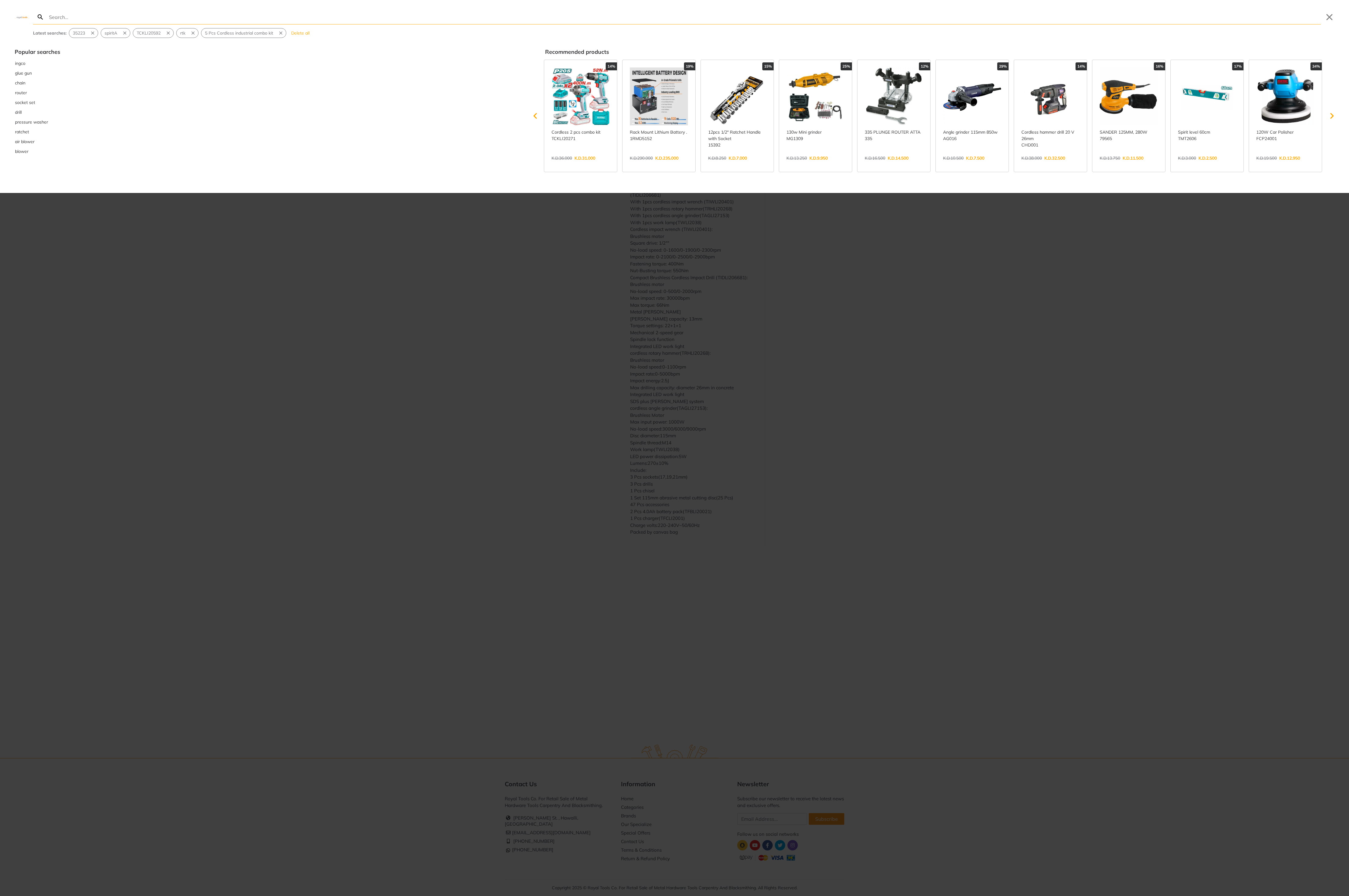 click on "Search" at bounding box center (684, 17) 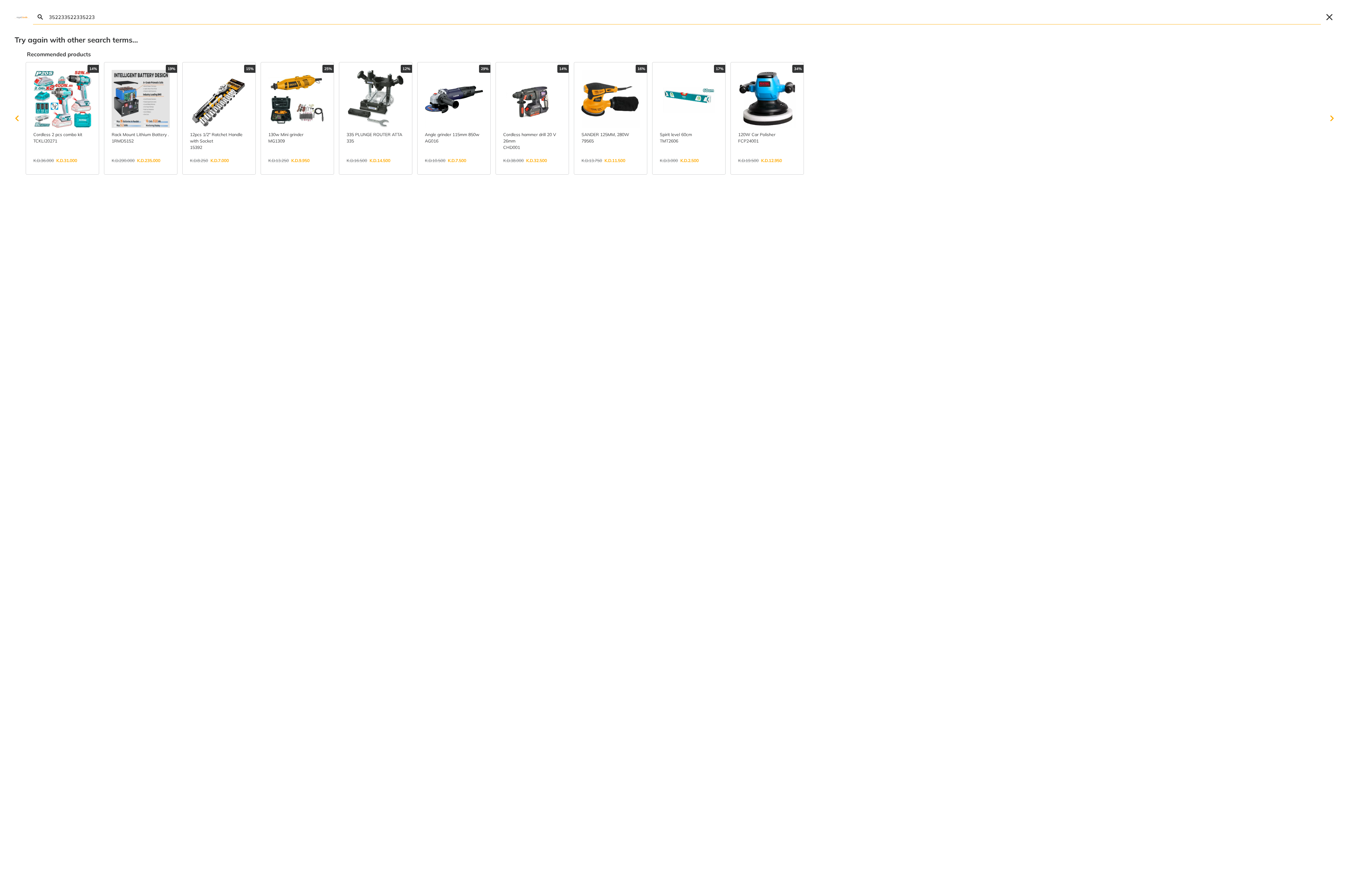 type on "352233522335223" 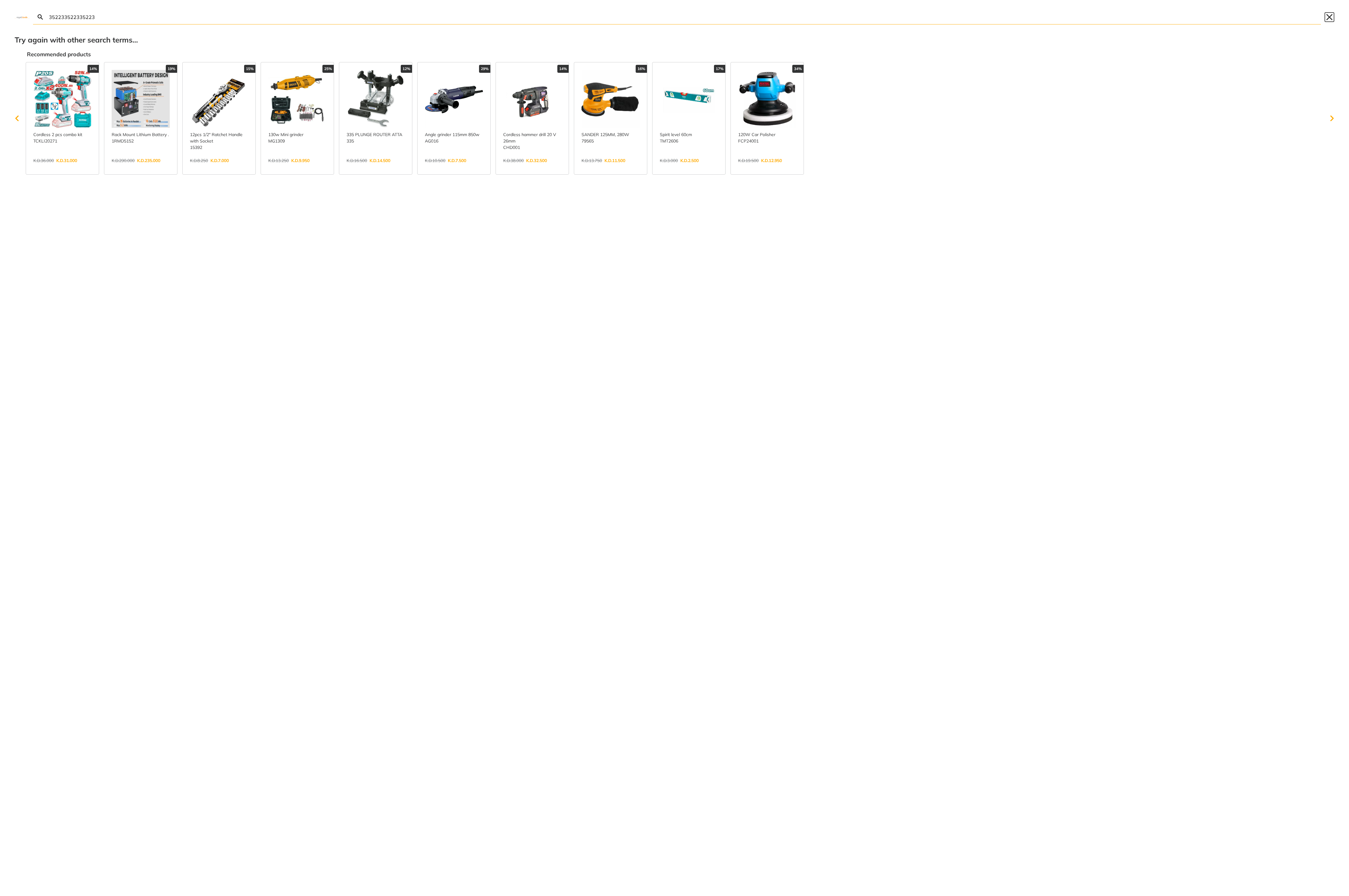 click on "Close" at bounding box center (1329, 17) 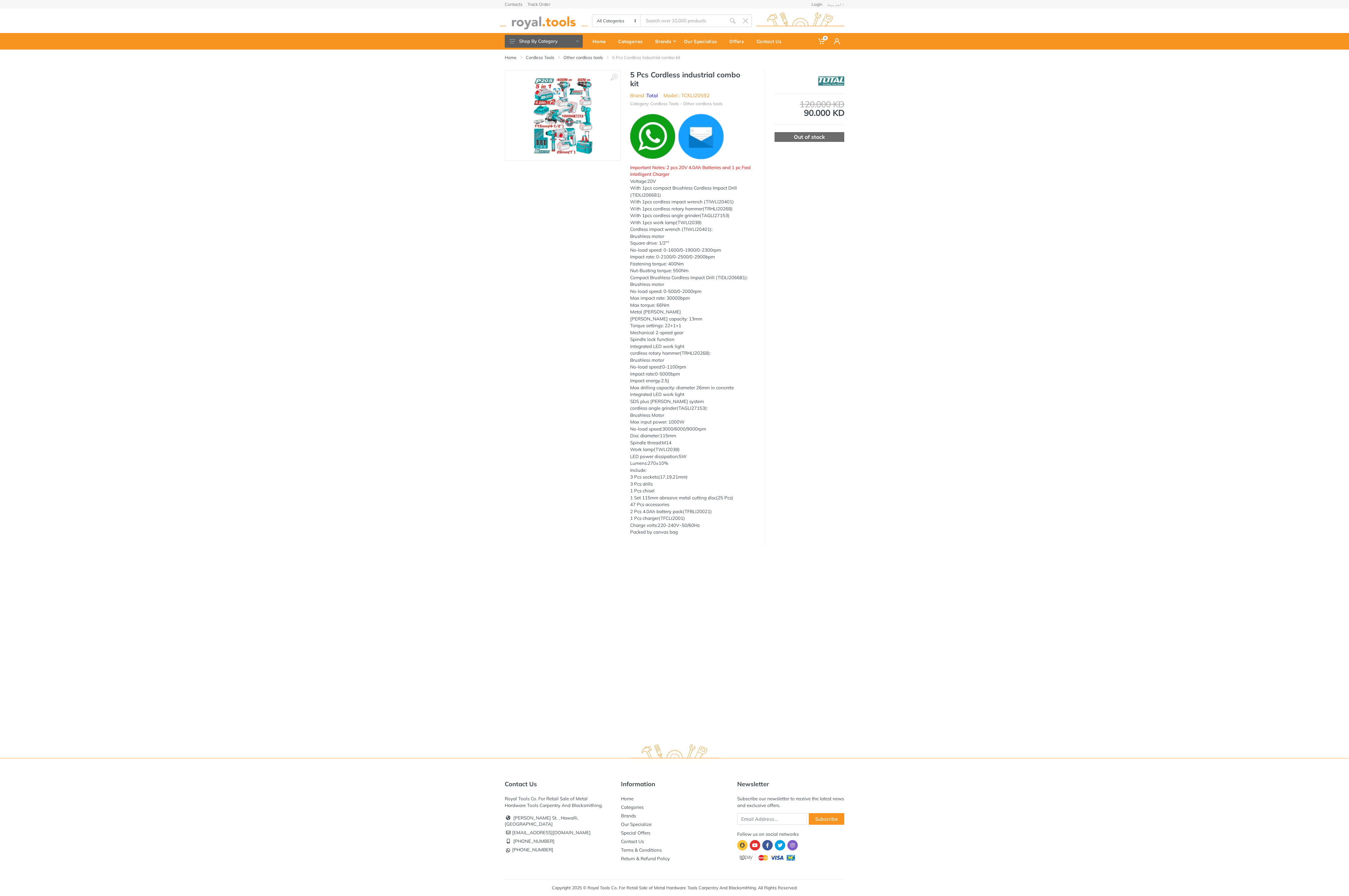 click at bounding box center (683, 21) 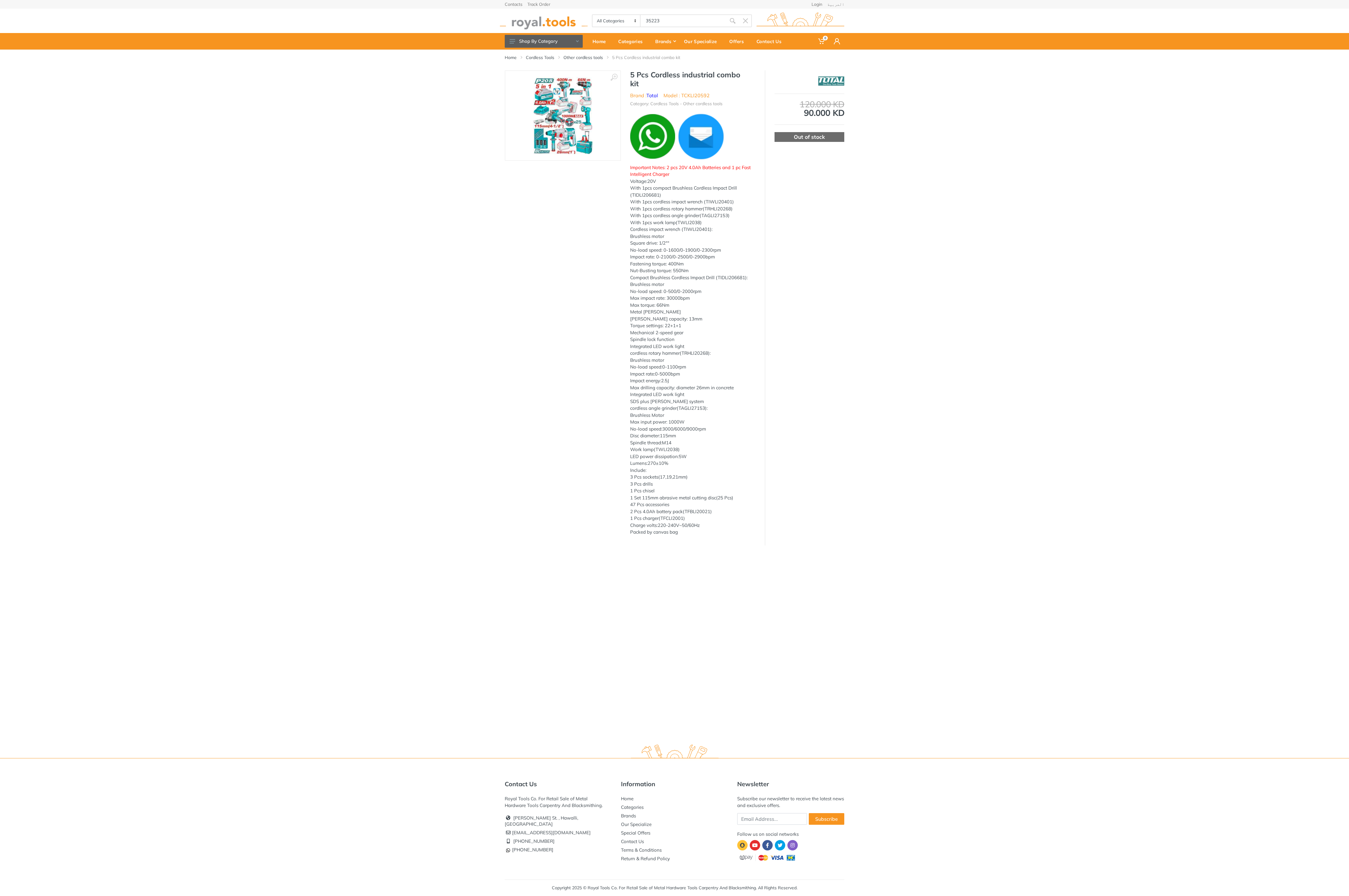 type on "35223" 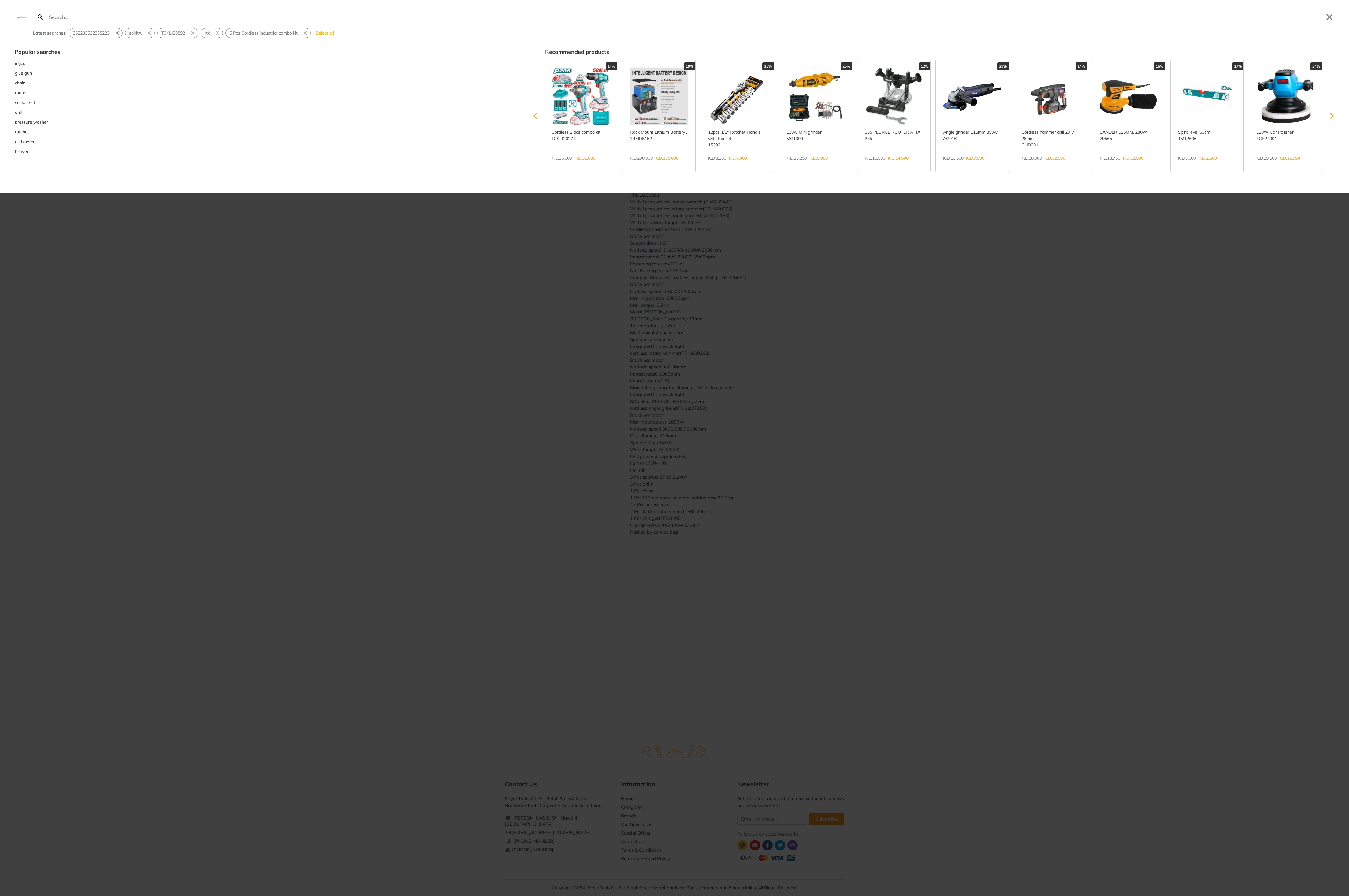 click at bounding box center [674, 448] 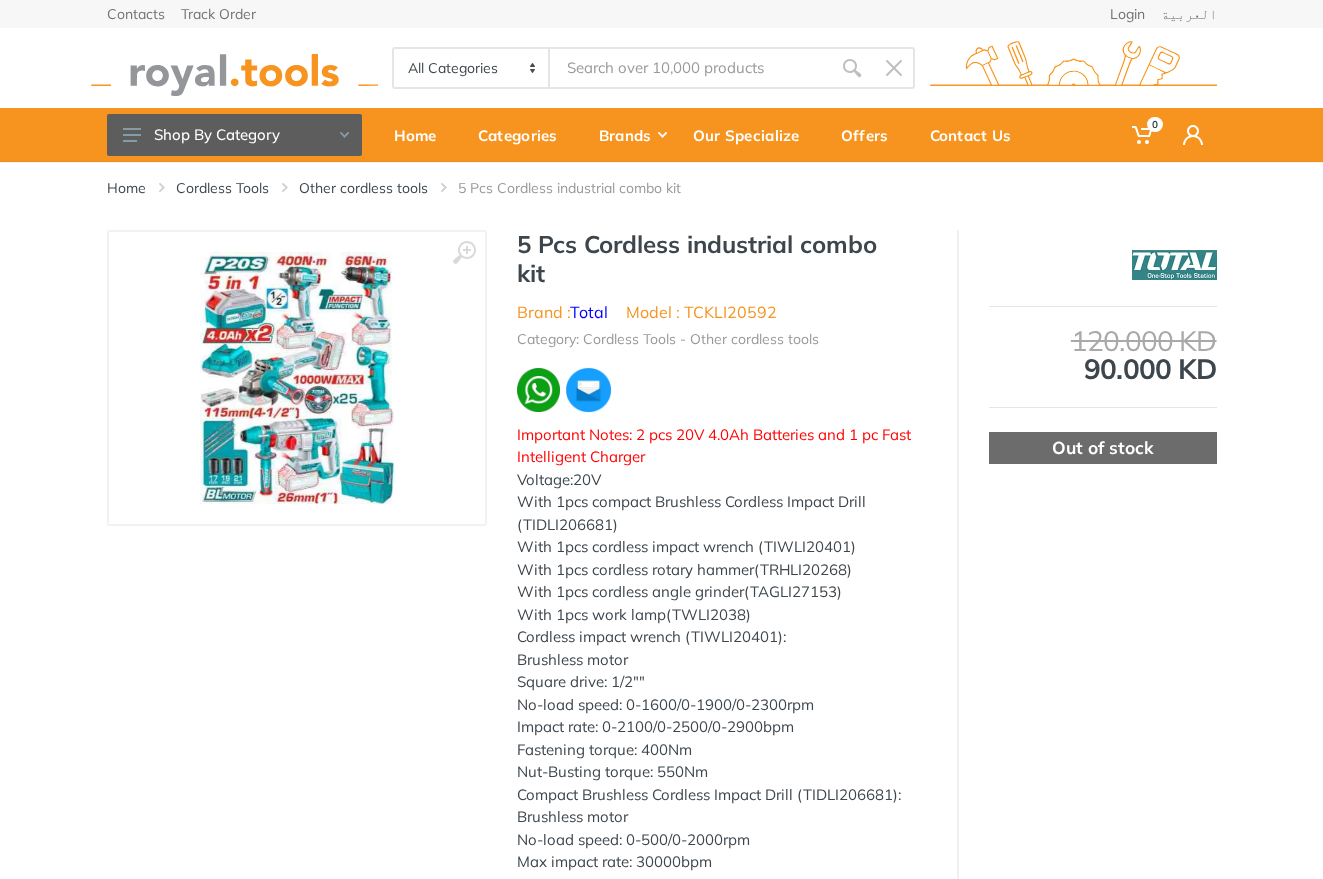 click at bounding box center (690, 68) 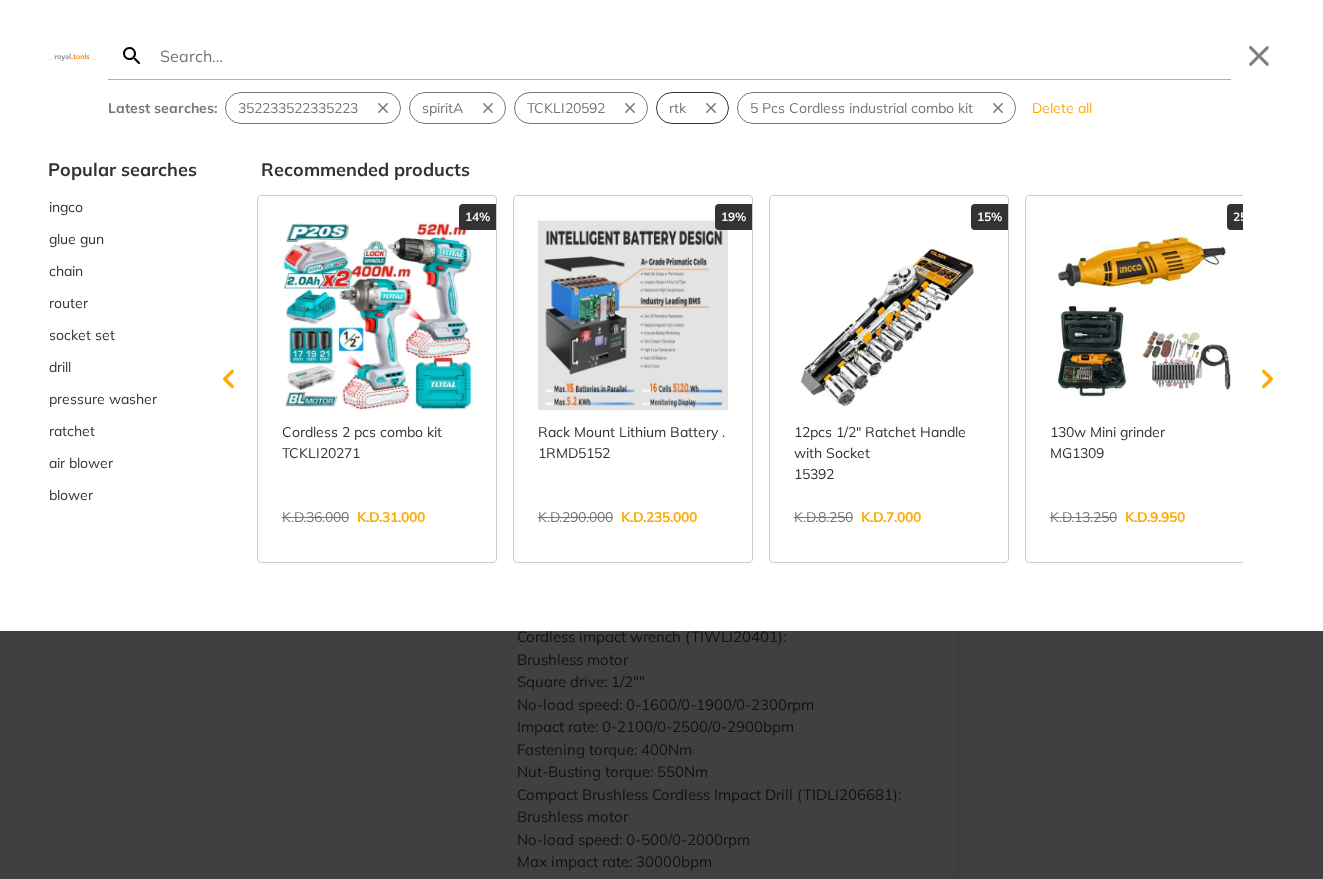 type on "35223" 